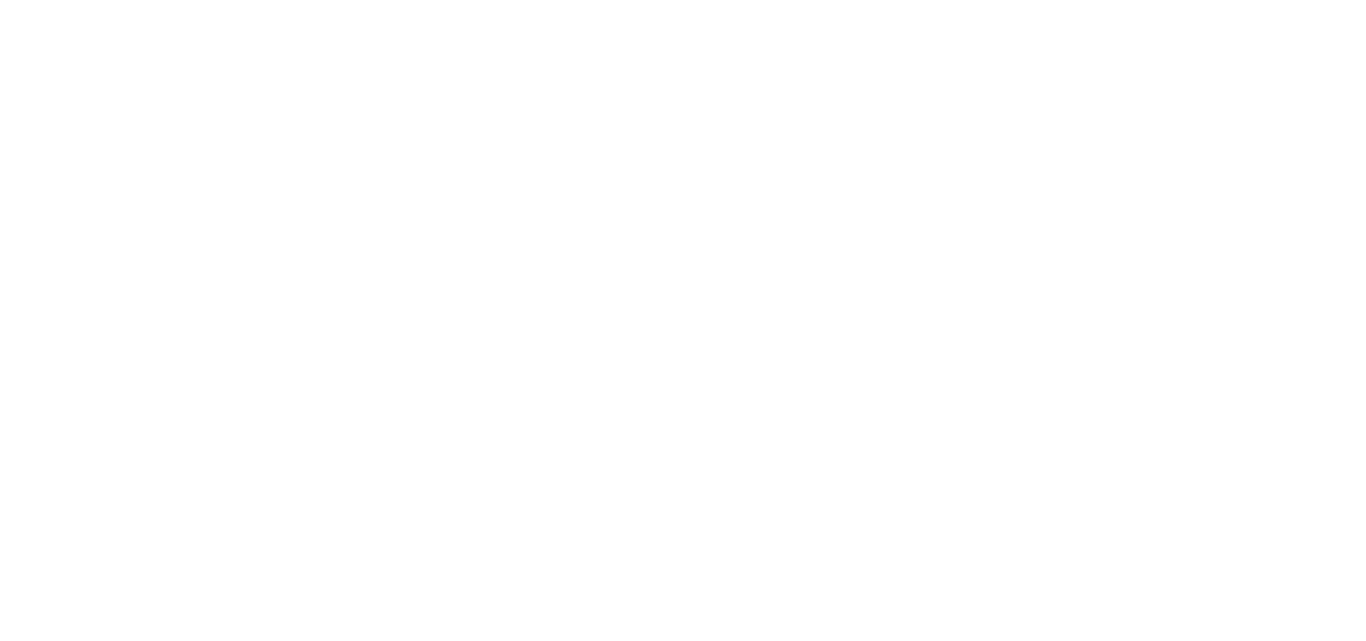 scroll, scrollTop: 0, scrollLeft: 0, axis: both 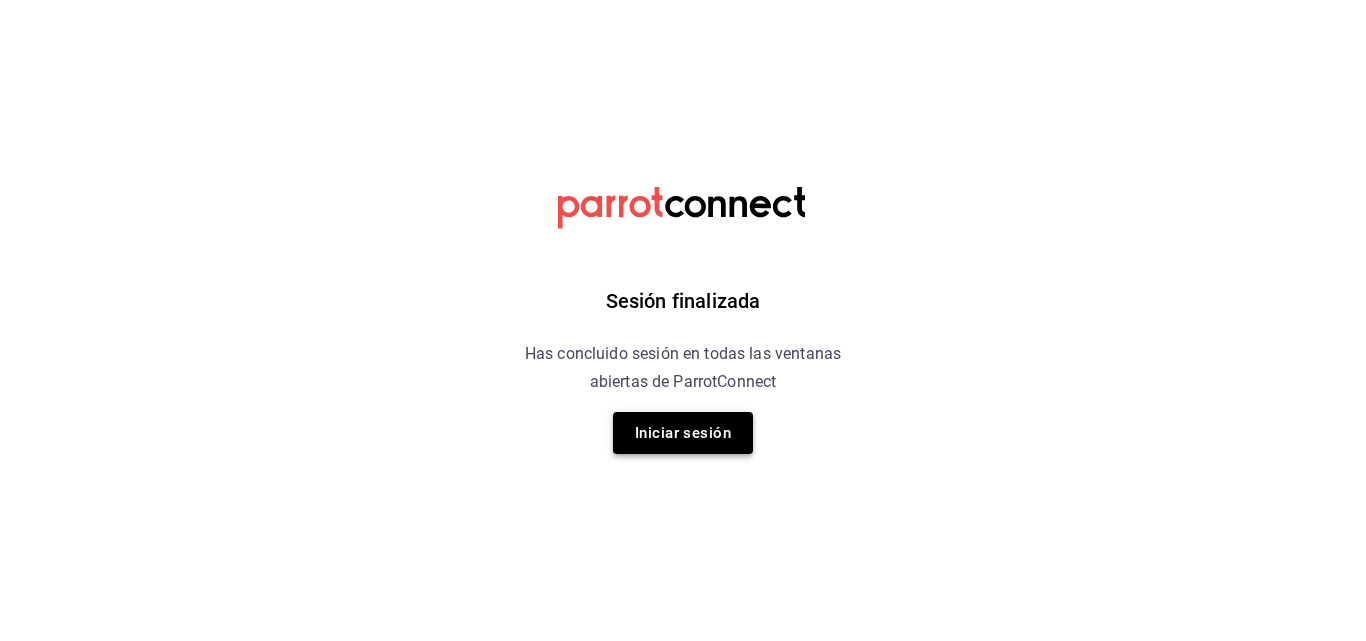 click on "Iniciar sesión" at bounding box center (683, 433) 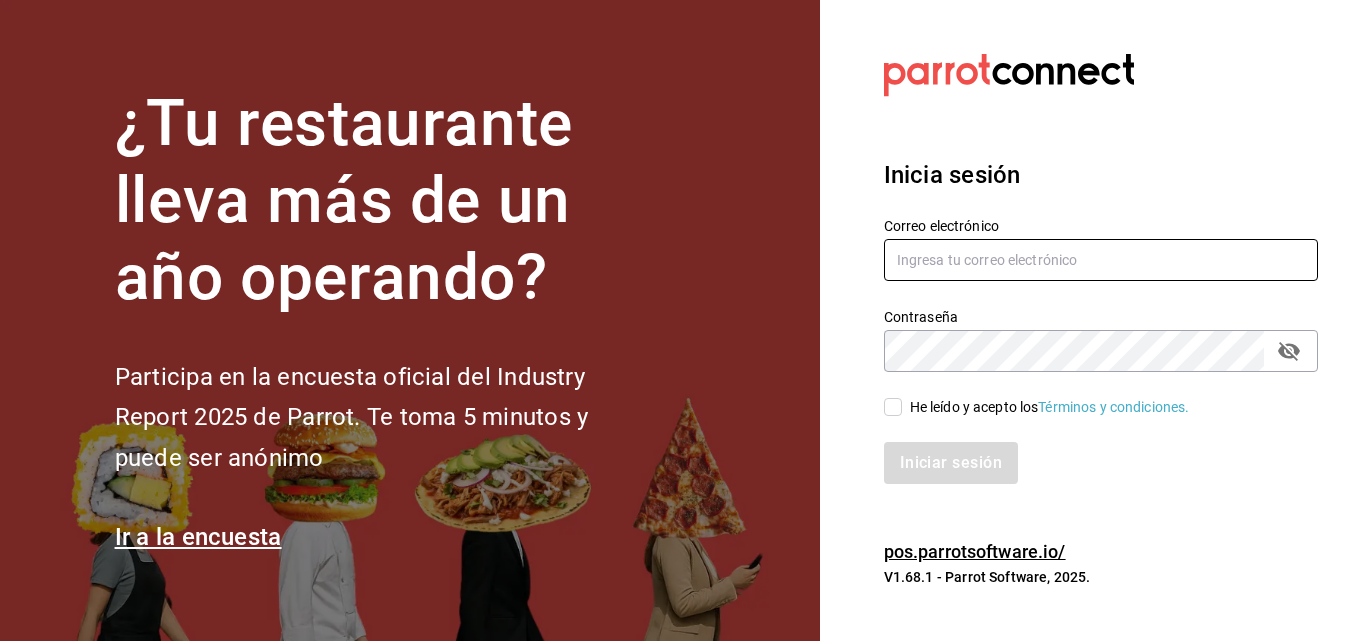 click at bounding box center (1101, 260) 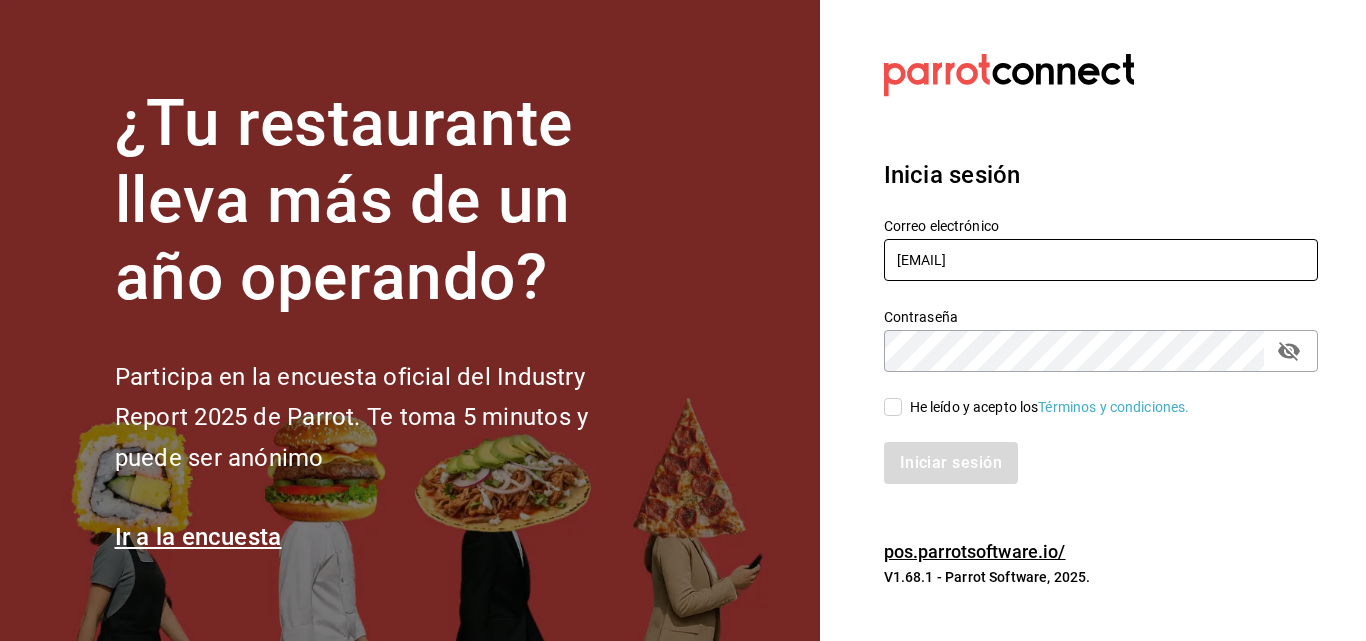type on "[EMAIL]" 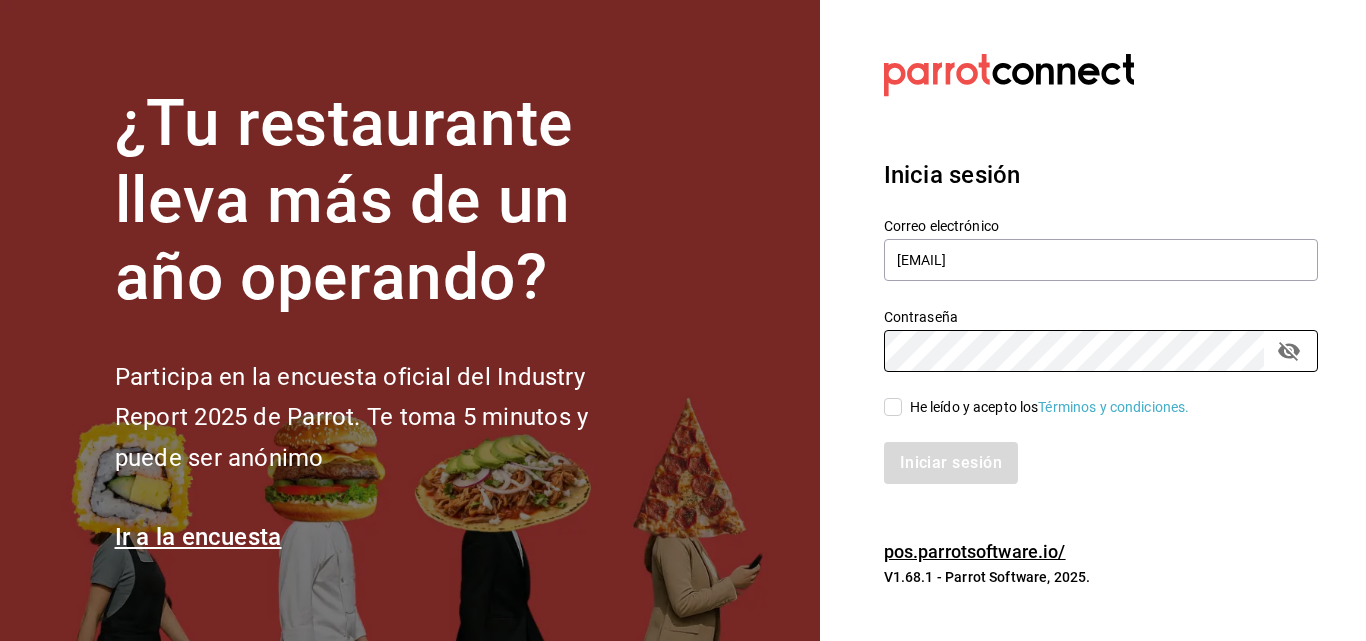 click on "He leído y acepto los  Términos y condiciones." at bounding box center (893, 407) 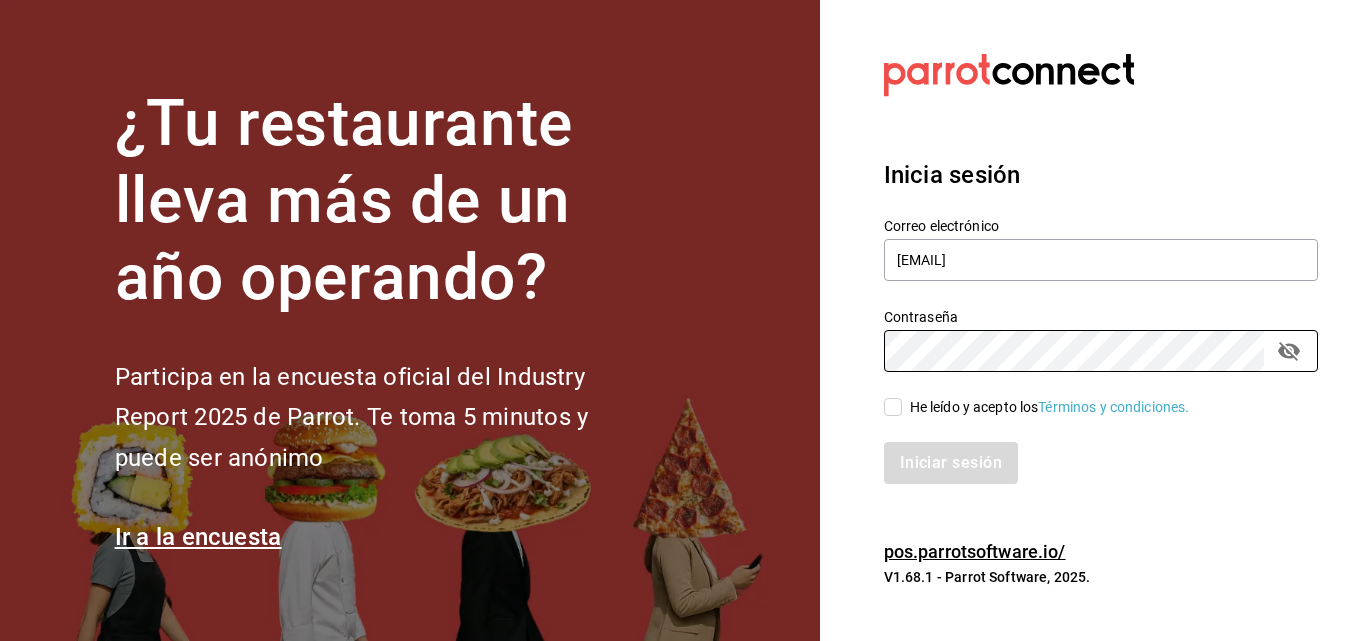 checkbox on "true" 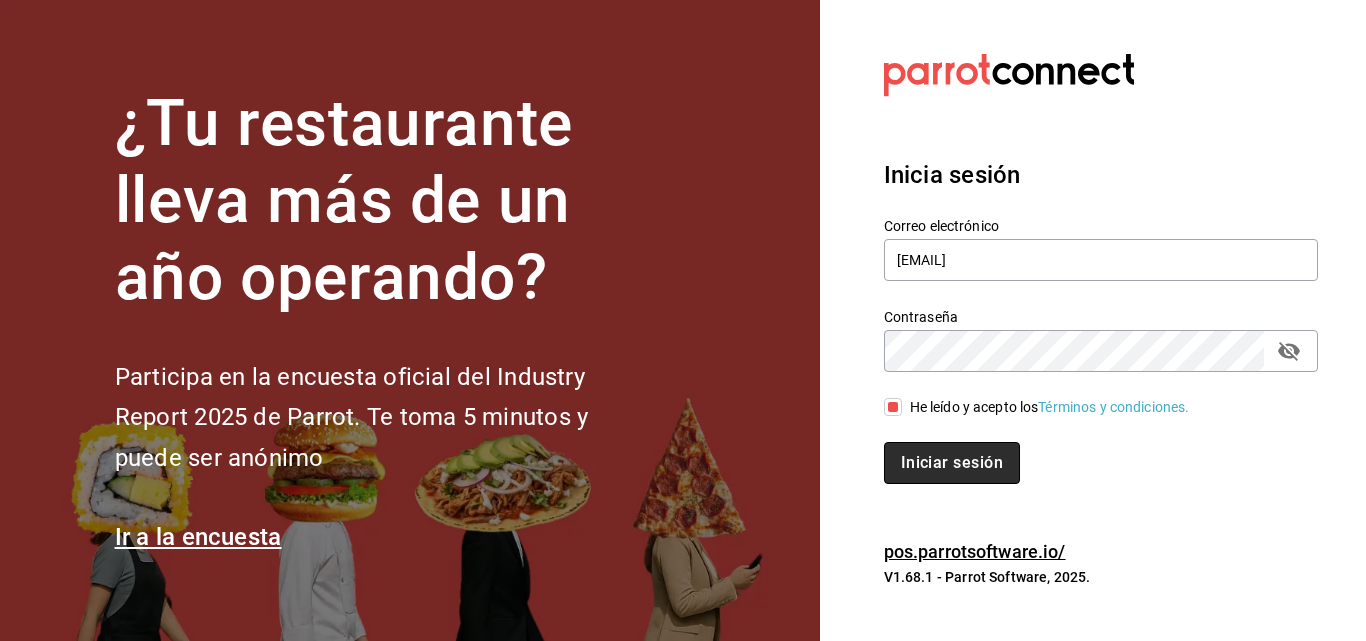 click on "Iniciar sesión" at bounding box center (952, 463) 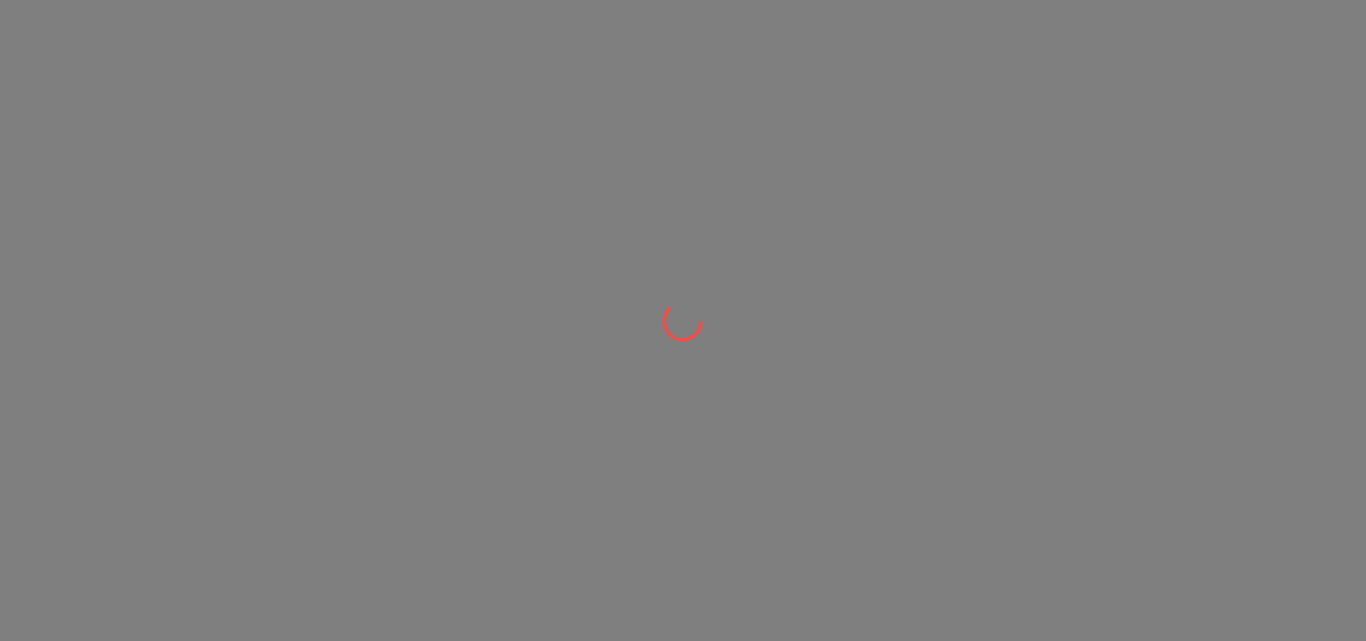 scroll, scrollTop: 0, scrollLeft: 0, axis: both 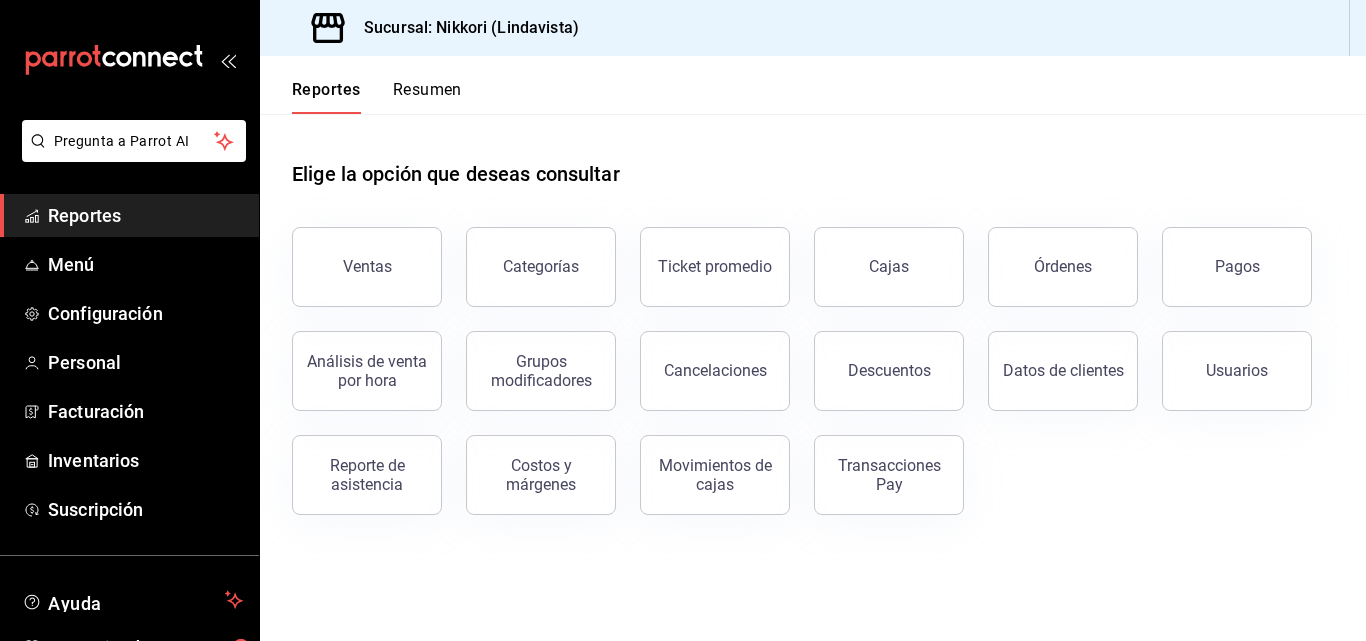 click on "Reportes   Menú   Configuración   Personal   Facturación   Inventarios   Suscripción" at bounding box center [129, 362] 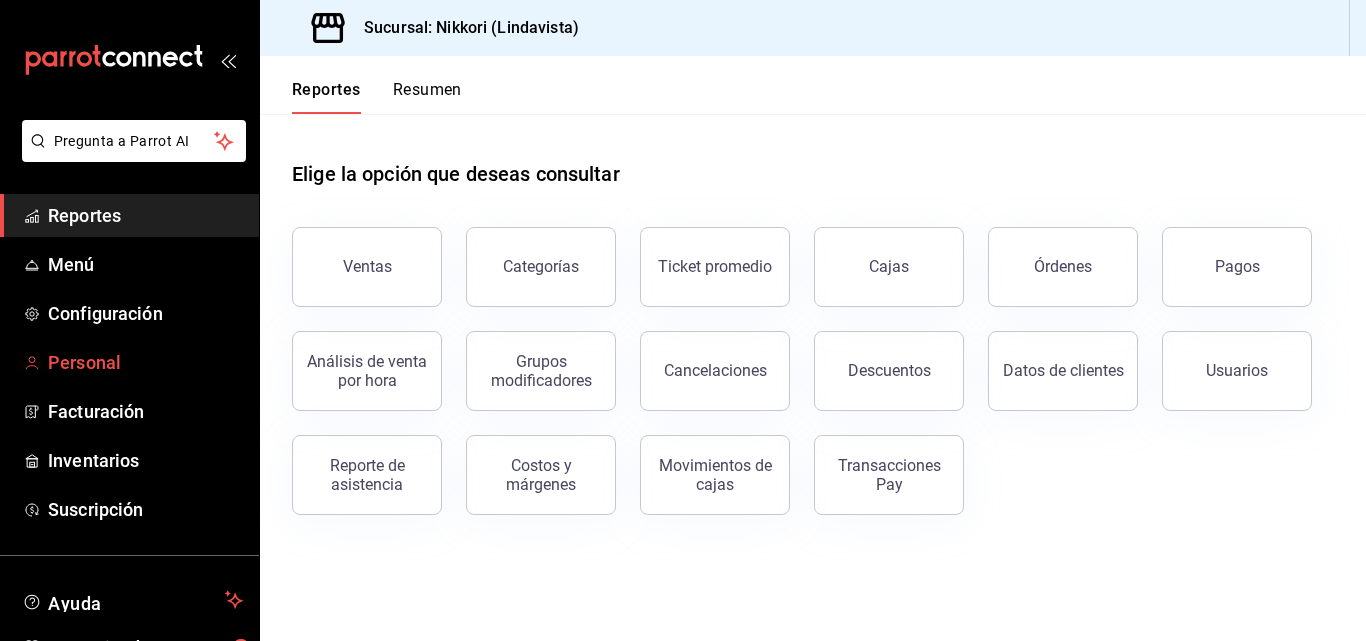 click on "Personal" at bounding box center [145, 362] 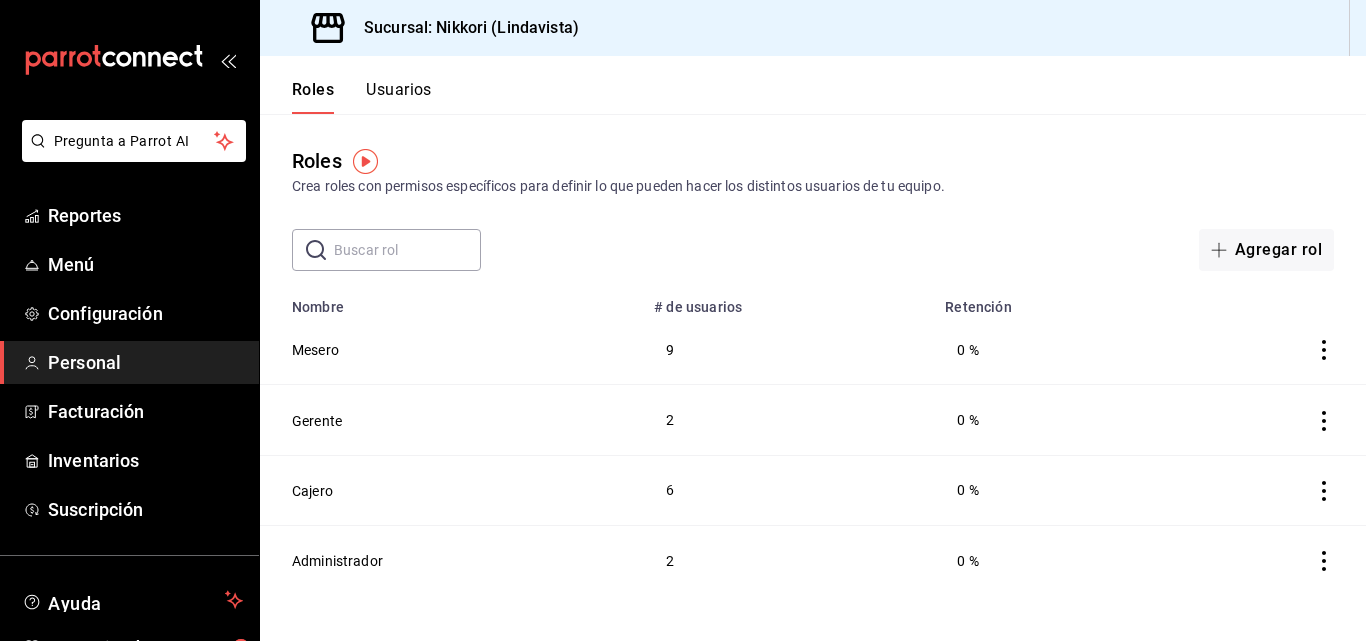 click on "Usuarios" at bounding box center [399, 97] 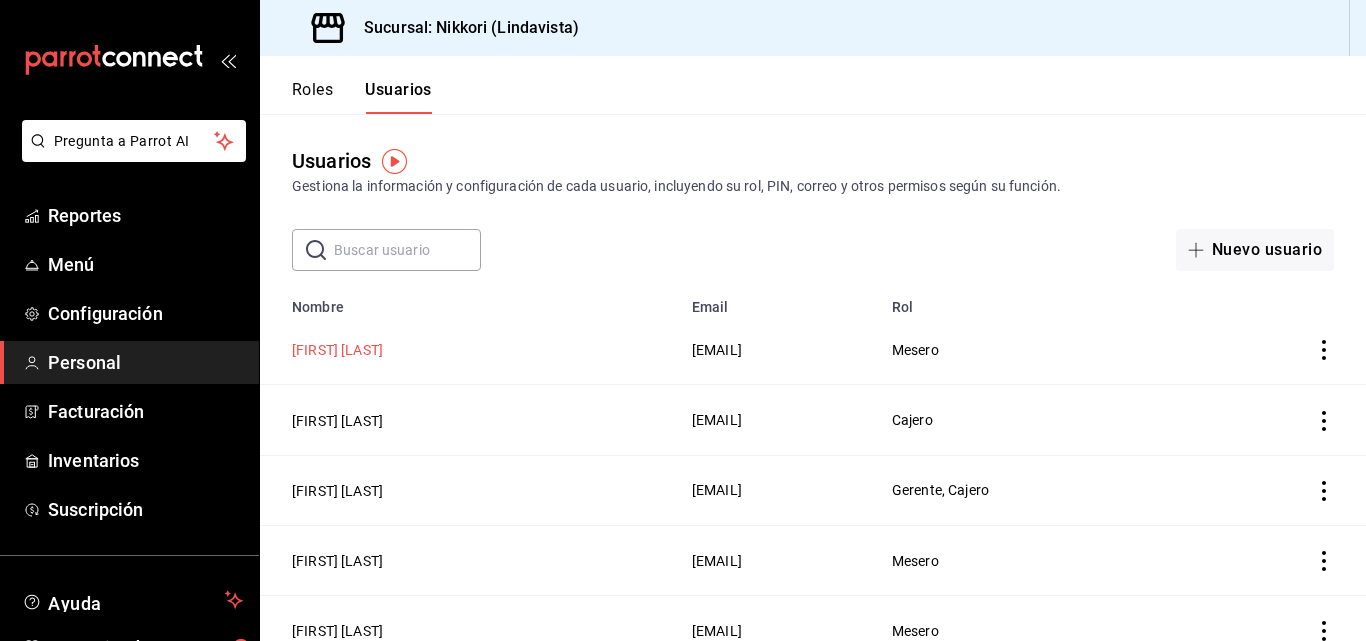 click on "[FIRST] [LAST]" at bounding box center (337, 350) 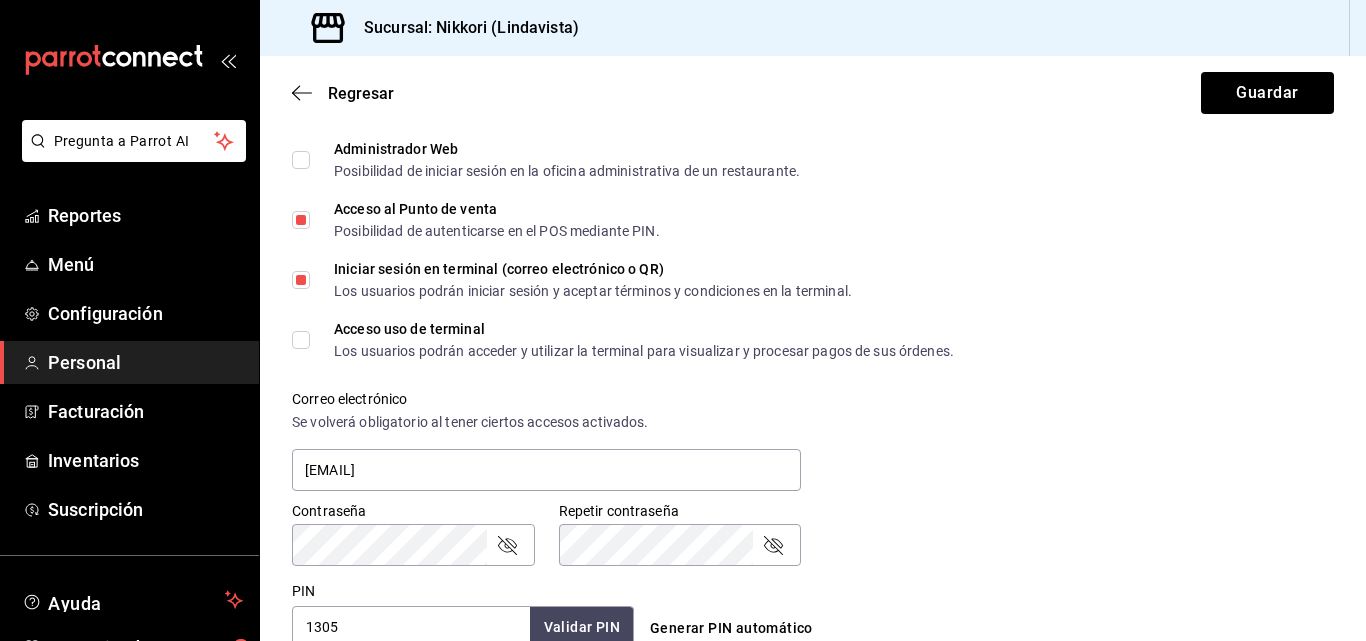 scroll, scrollTop: 500, scrollLeft: 0, axis: vertical 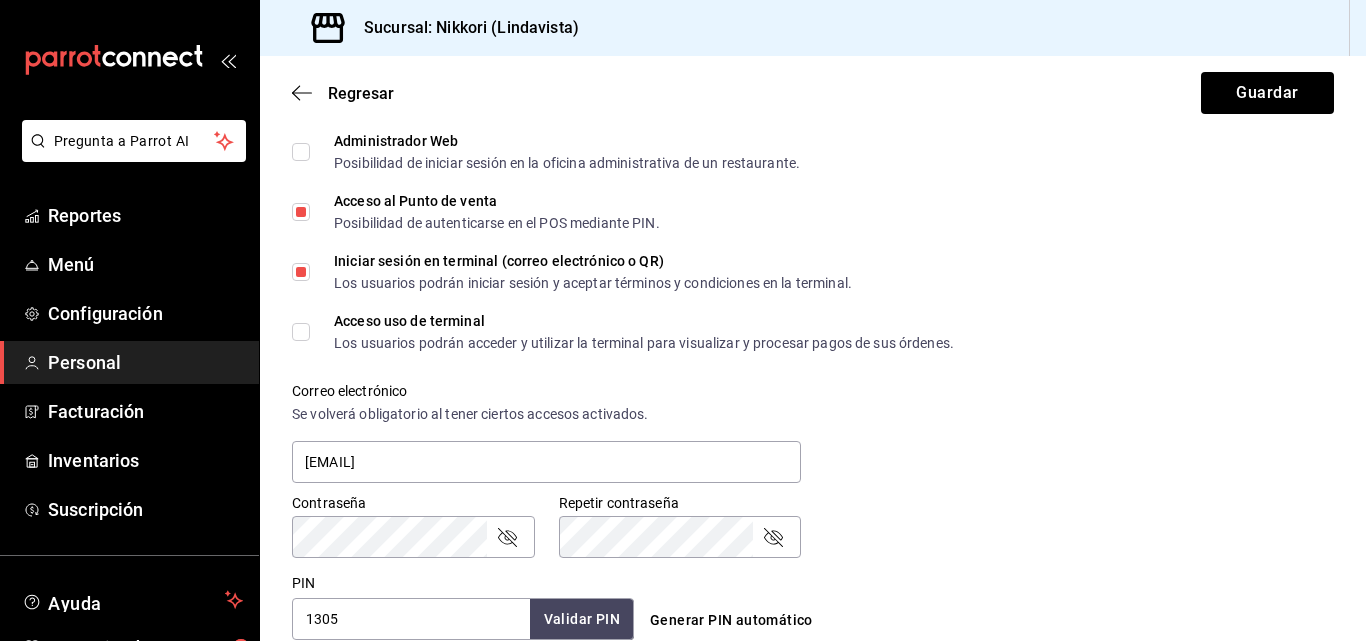 click on "Acceso uso de terminal Los usuarios podrán acceder y utilizar la terminal para visualizar y procesar pagos de sus órdenes." at bounding box center (632, 332) 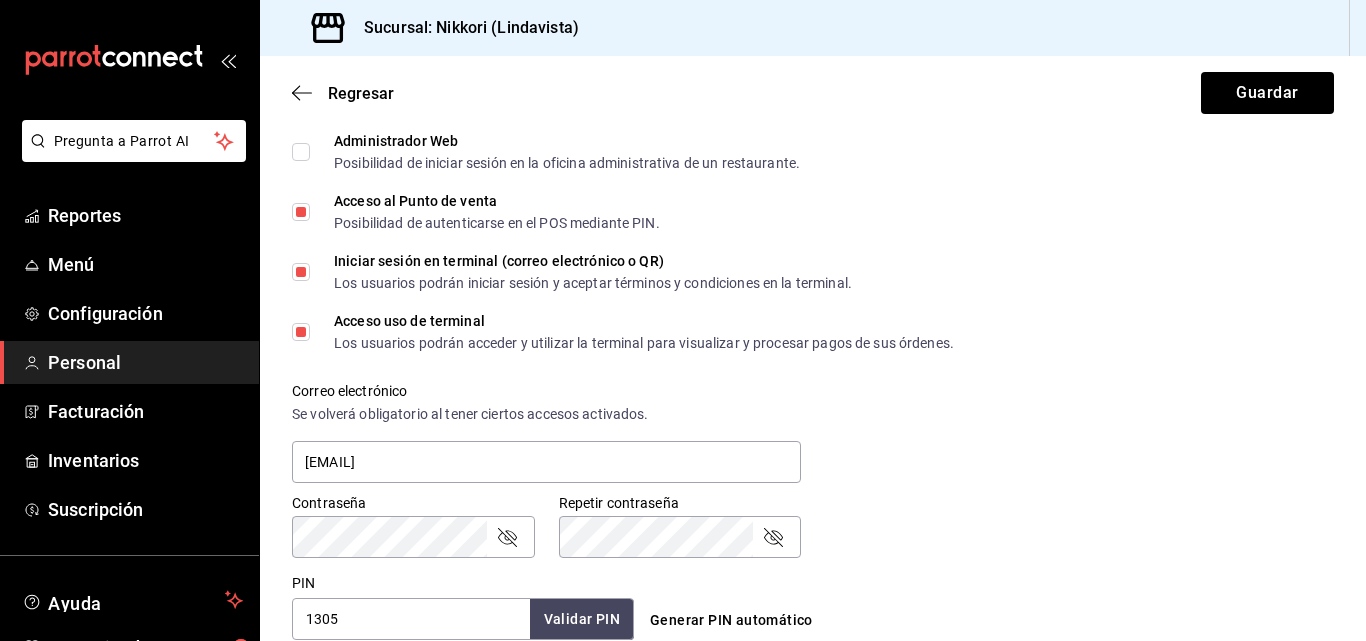 click on "Regresar Guardar" at bounding box center [813, 93] 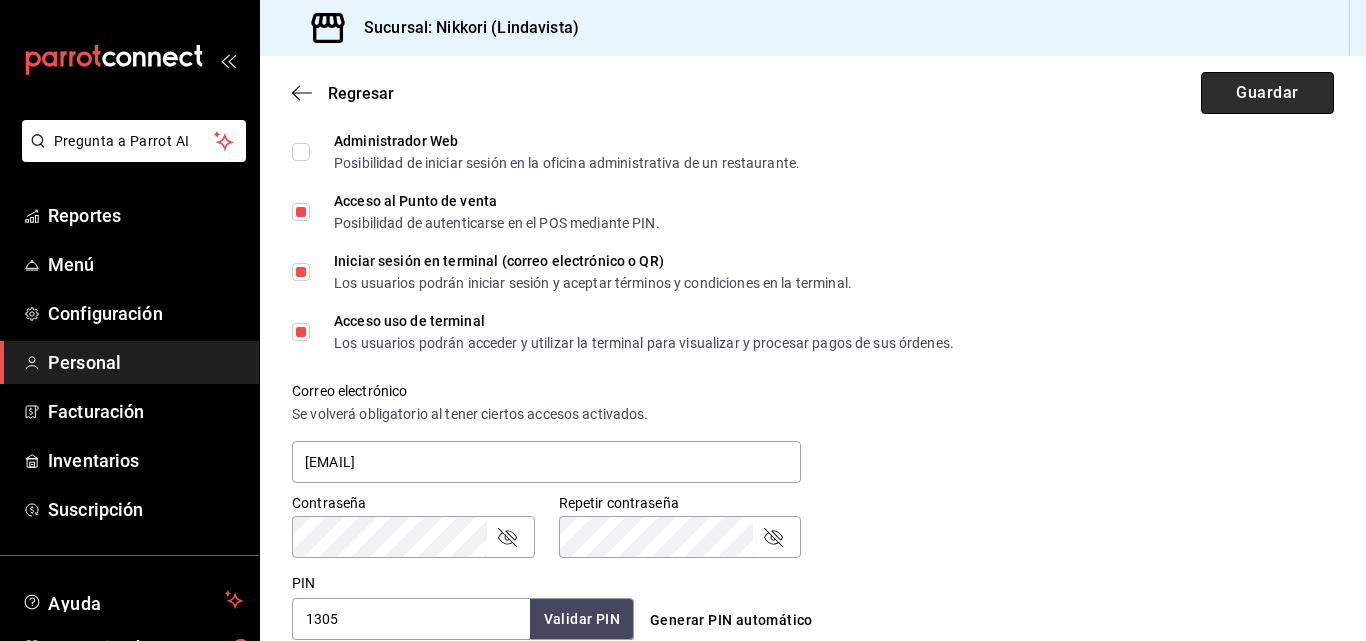 click on "Guardar" at bounding box center [1267, 93] 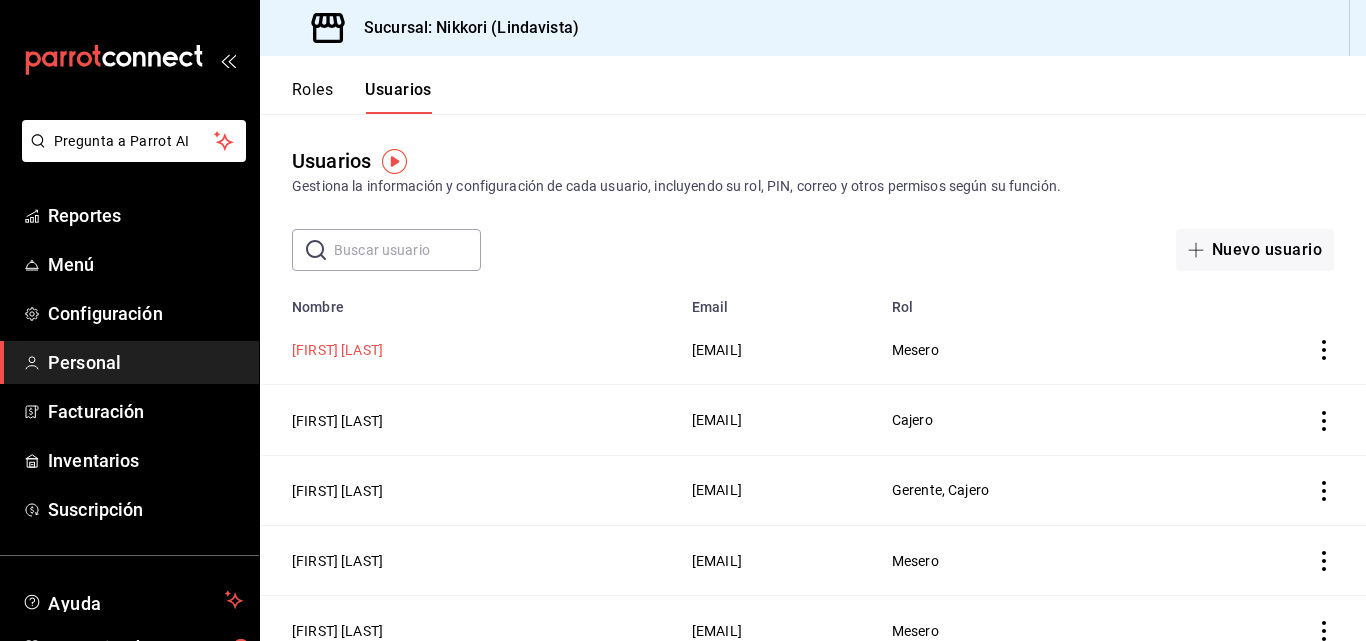 click on "[FIRST] [LAST]" at bounding box center [337, 350] 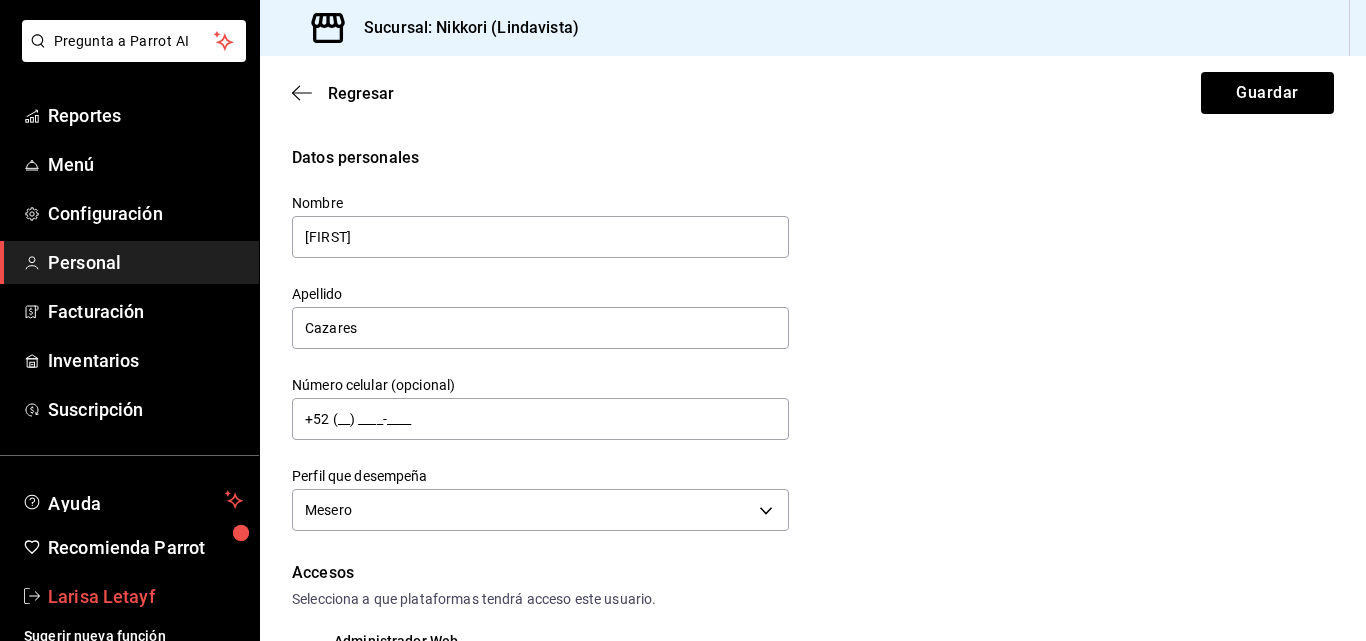 scroll, scrollTop: 114, scrollLeft: 0, axis: vertical 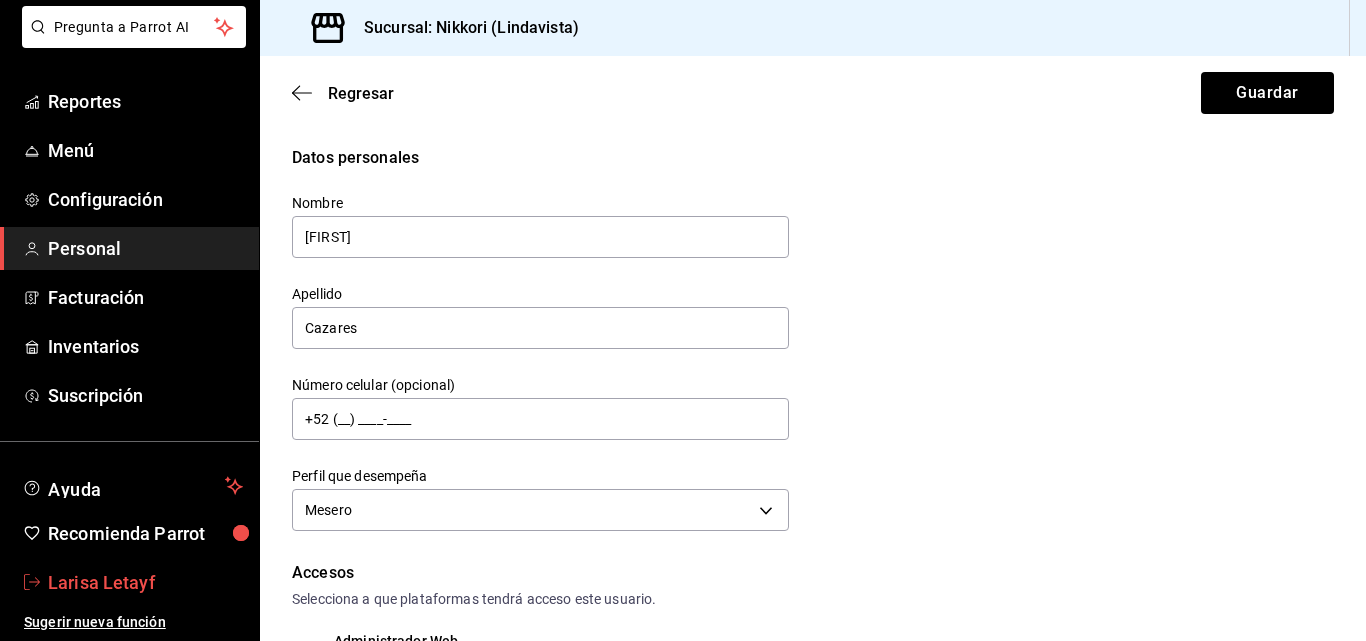 click on "Larisa Letayf" at bounding box center (145, 582) 